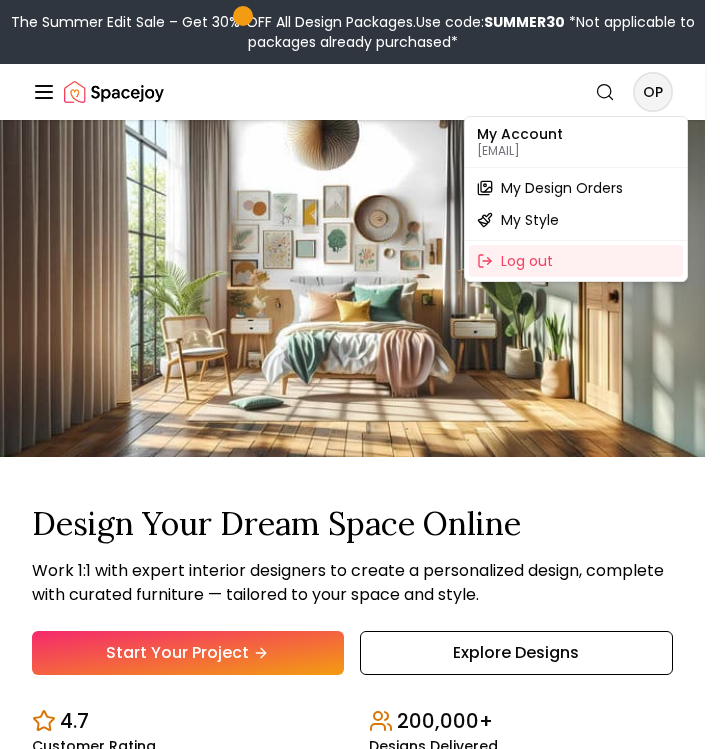 click on "The Summer Edit Sale – Get 30% OFF All Design Packages.  Use code:  SUMMER30   *Not applicable to packages already purchased* [BRAND] Search OP How It Works   Design Portfolio   Pricing Shop Search Start Your Project   Opal Kale [EMAIL] Logout  Design Your Dream Space Online Work 1:1 with expert interior designers to create a personalized design, complete with curated furniture — tailored to your space and style. Start Your Project   Explore Designs 4.7 Customer Rating 200,000+ Designs Delivered Design Your Dream Space Online Work 1:1 with expert interior designers to create a personalized design, complete with curated furniture — tailored to your space and style. Start Your Project   Explore Designs 4.7 Customer Rating 200,000+ Designs Delivered The Summer Edit Sale Get 30% OFF on all Design Packages Get Started   Summer Splash Sale Up to 60% OFF on Furniture & Decor Shop Now   Get Matched with Expert Interior Designers Online! [FIRST] [LAST] Designer [FIRST] [LAST] Designer Designer   1 2" at bounding box center [360, 7025] 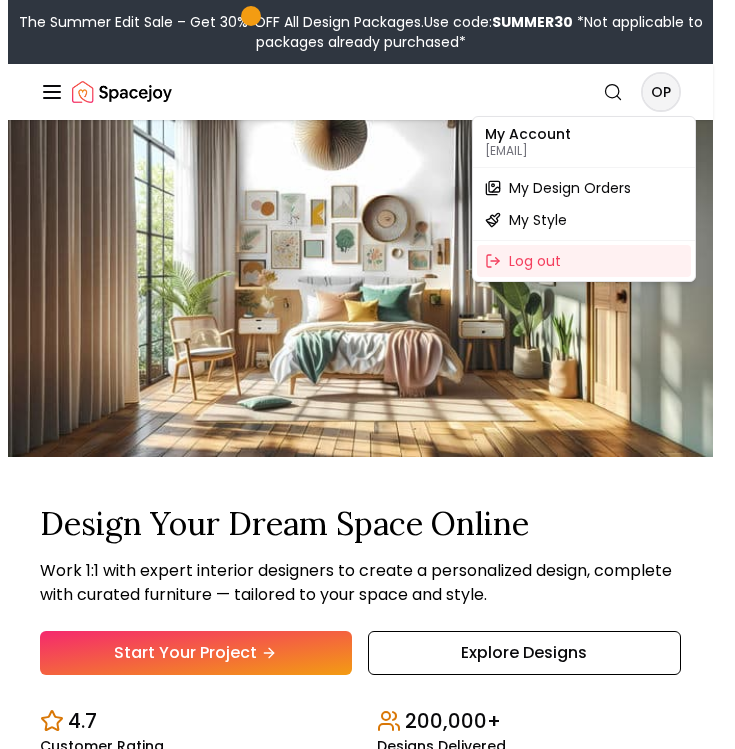 scroll, scrollTop: 0, scrollLeft: 0, axis: both 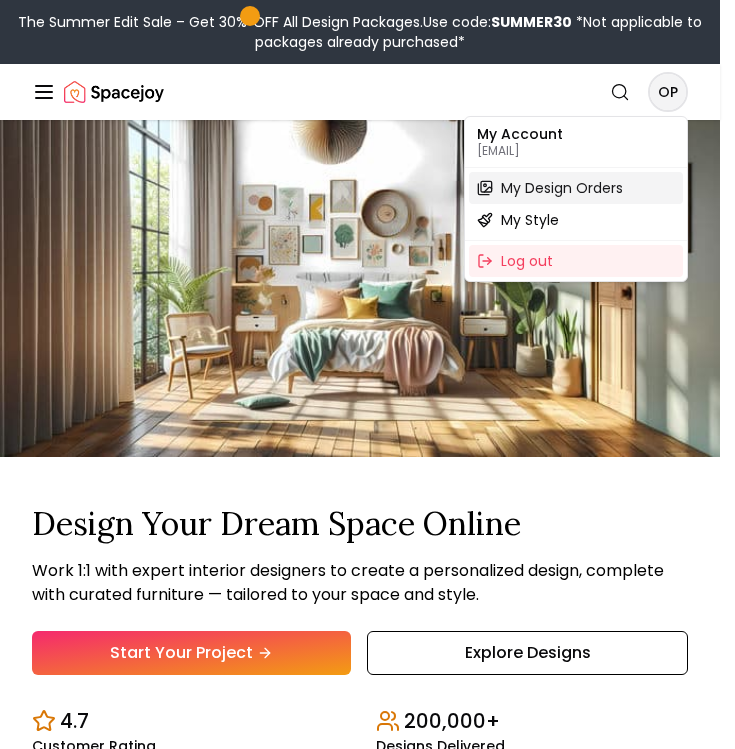 click on "My Design Orders" at bounding box center [562, 188] 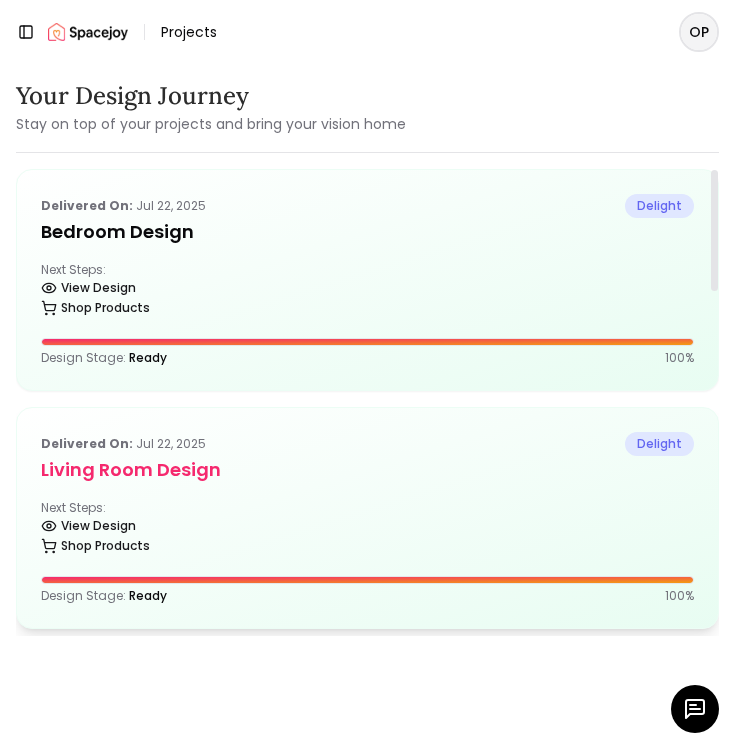 click on "Delivered on: Jul 22, 2025 delight Living Room design Next Steps: View Design Shop Products Design Stage: Ready 100 %" at bounding box center [367, 518] 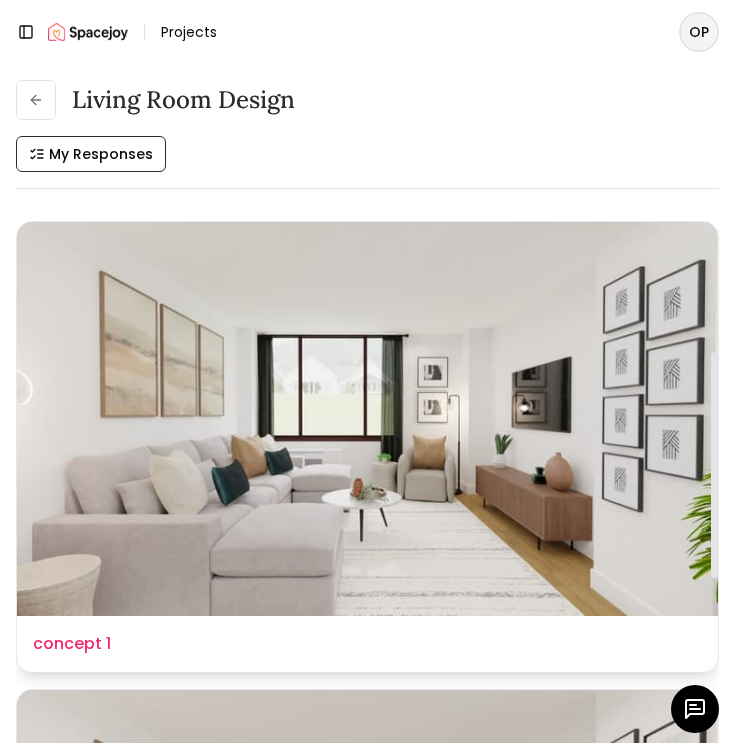 scroll, scrollTop: 426, scrollLeft: 0, axis: vertical 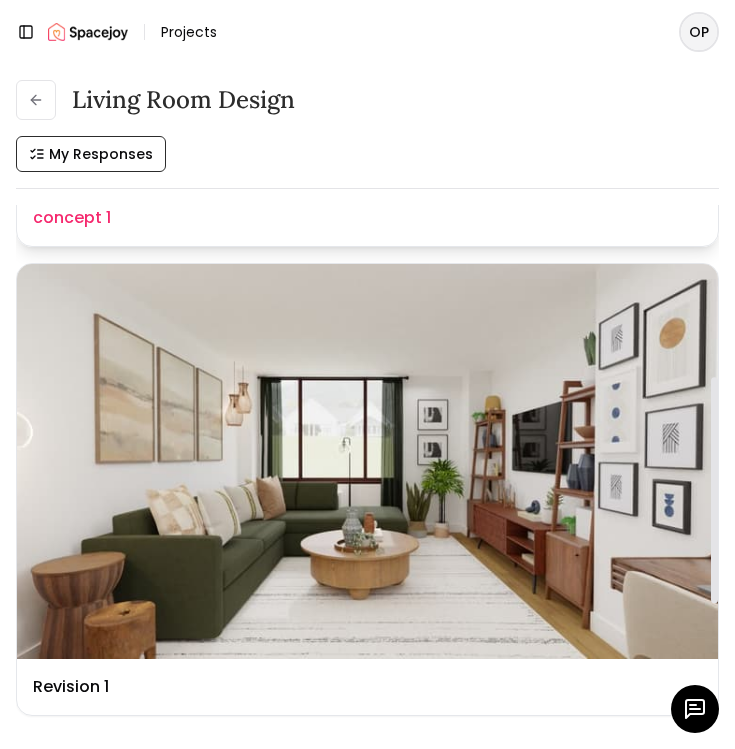 click at bounding box center (367, 461) 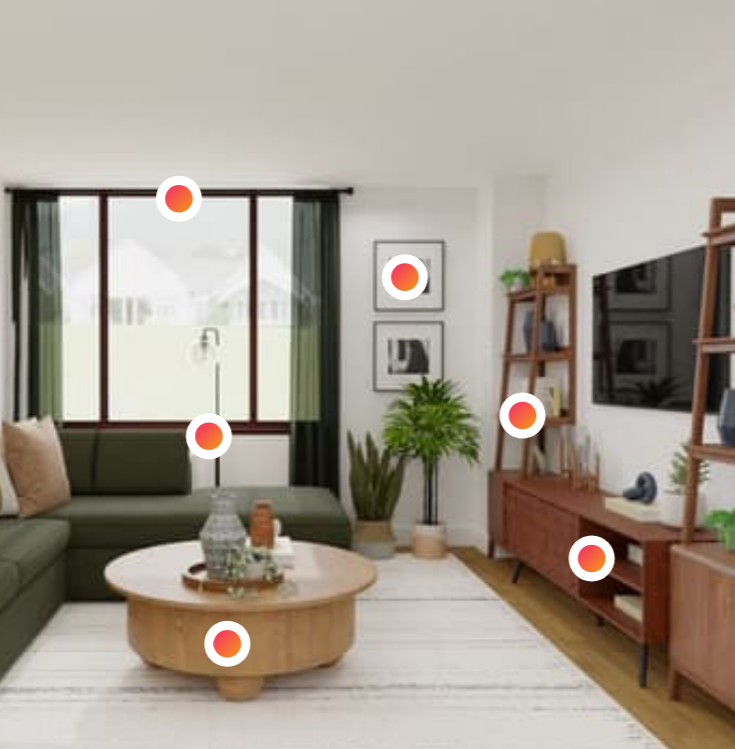 scroll, scrollTop: 1, scrollLeft: 0, axis: vertical 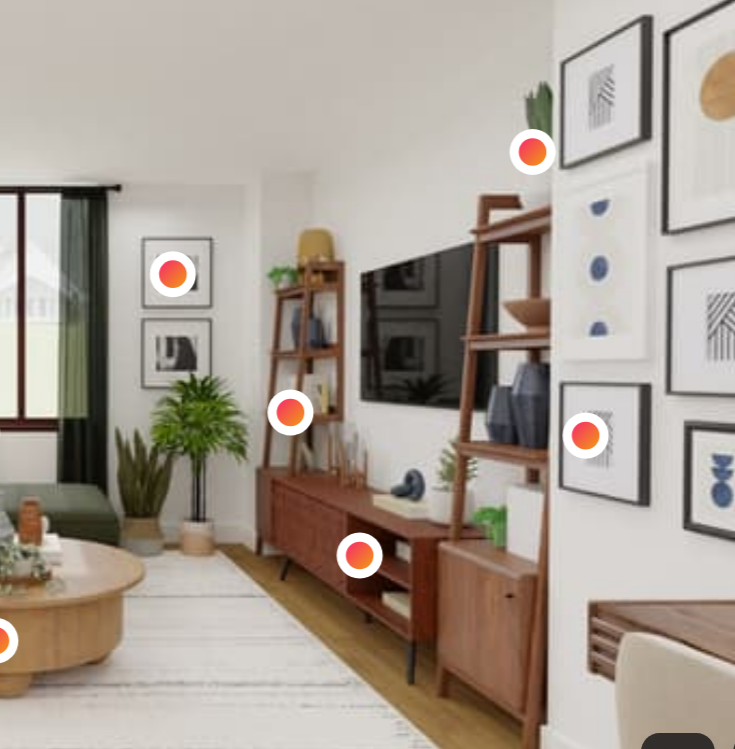 click at bounding box center (367, 472) 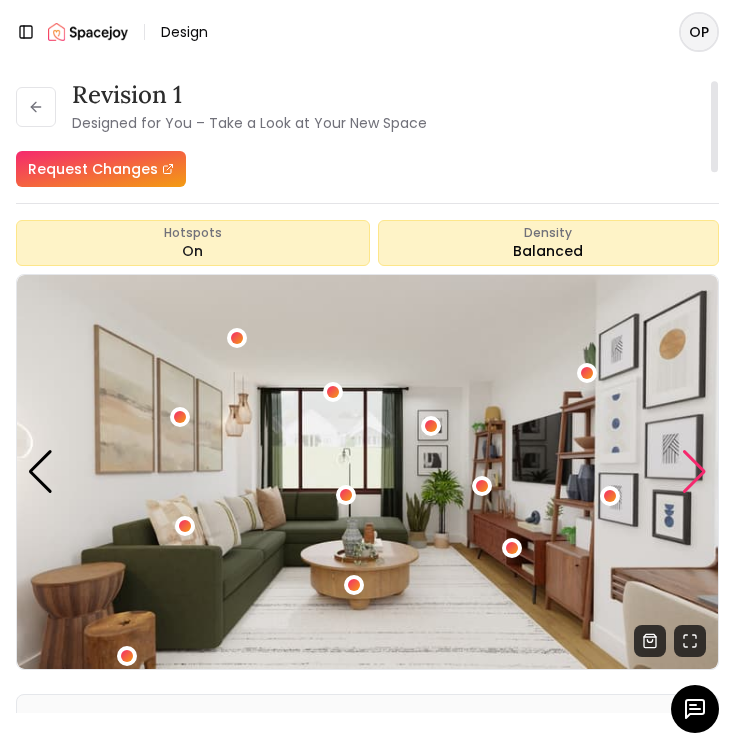 click at bounding box center [694, 472] 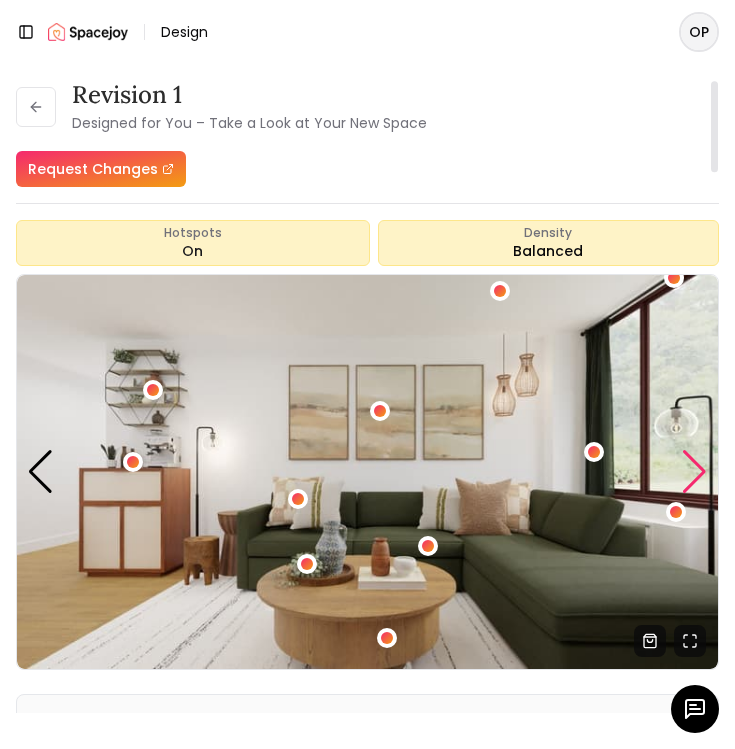 click at bounding box center (694, 472) 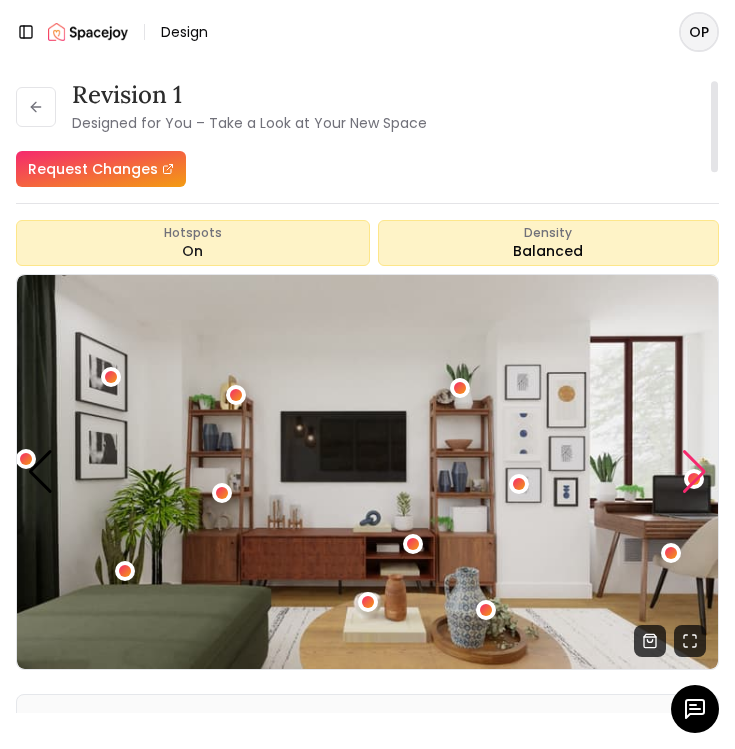 click at bounding box center [694, 472] 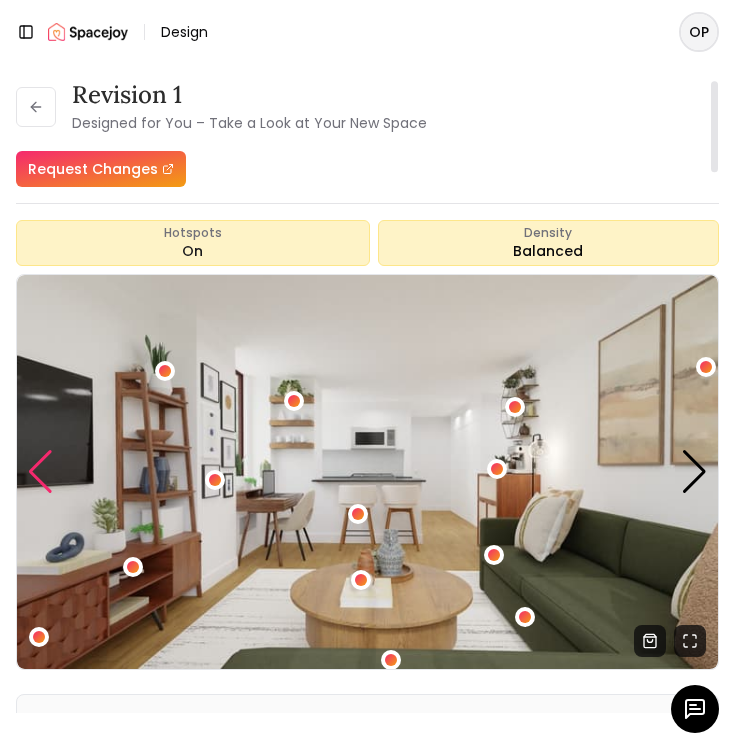 click at bounding box center (40, 472) 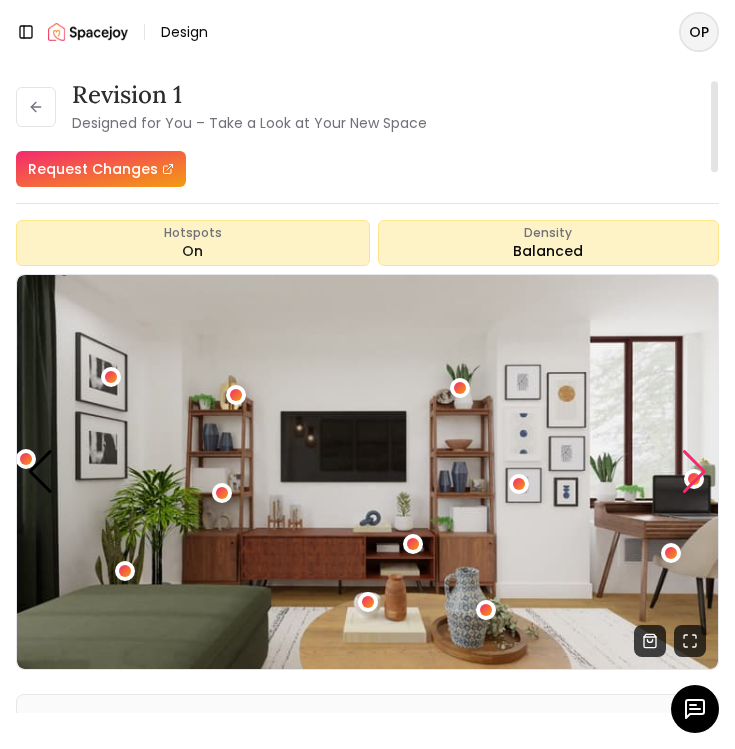click at bounding box center [694, 472] 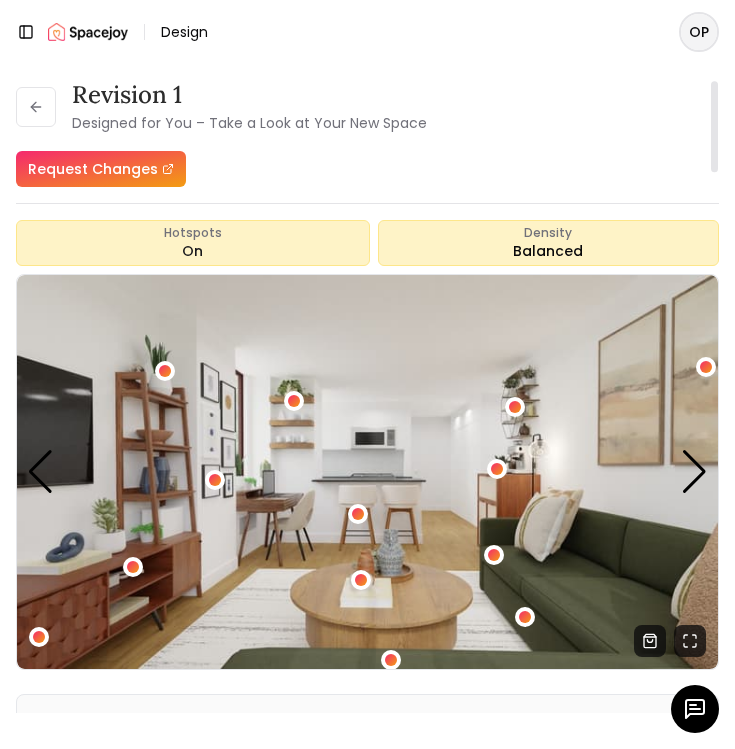 click at bounding box center (367, 472) 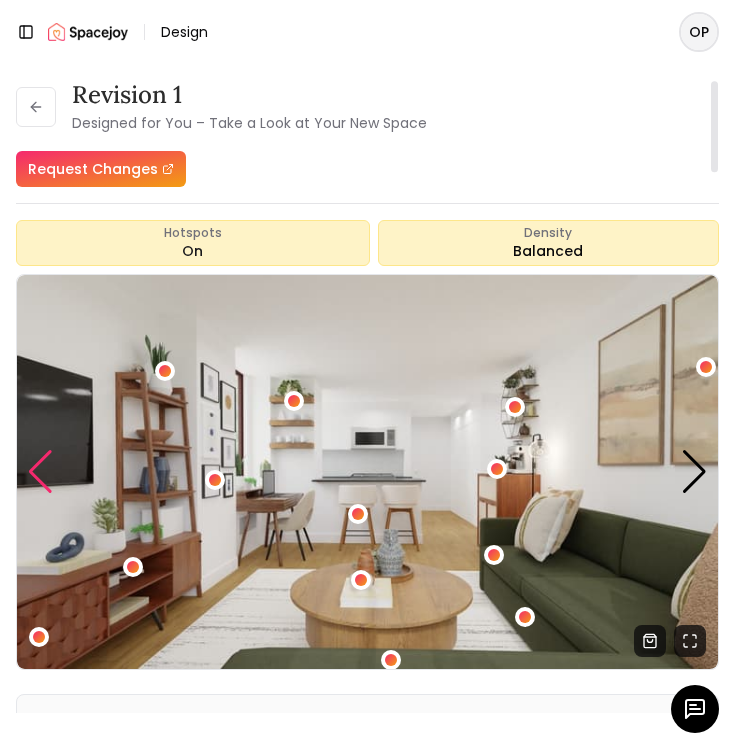 click at bounding box center [40, 472] 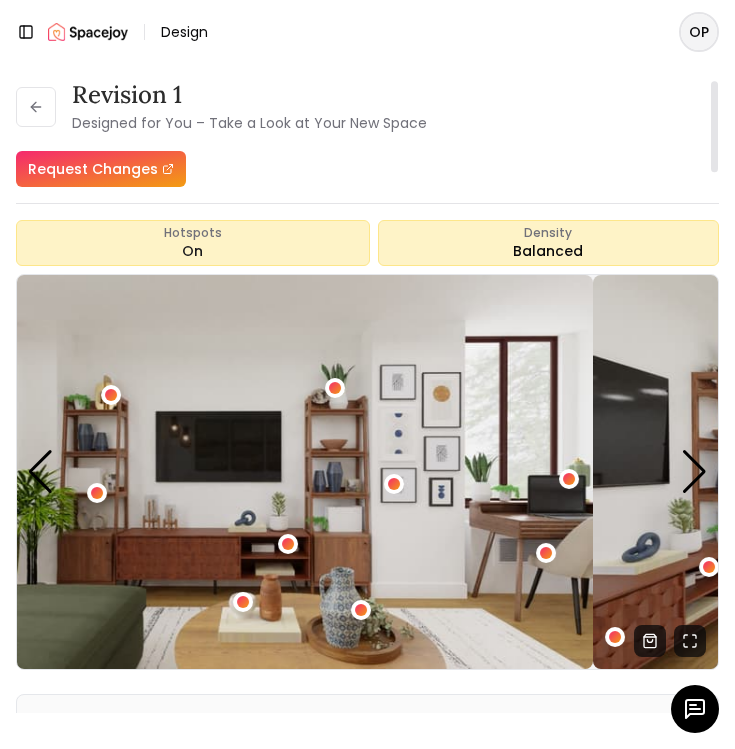 click at bounding box center (242, 472) 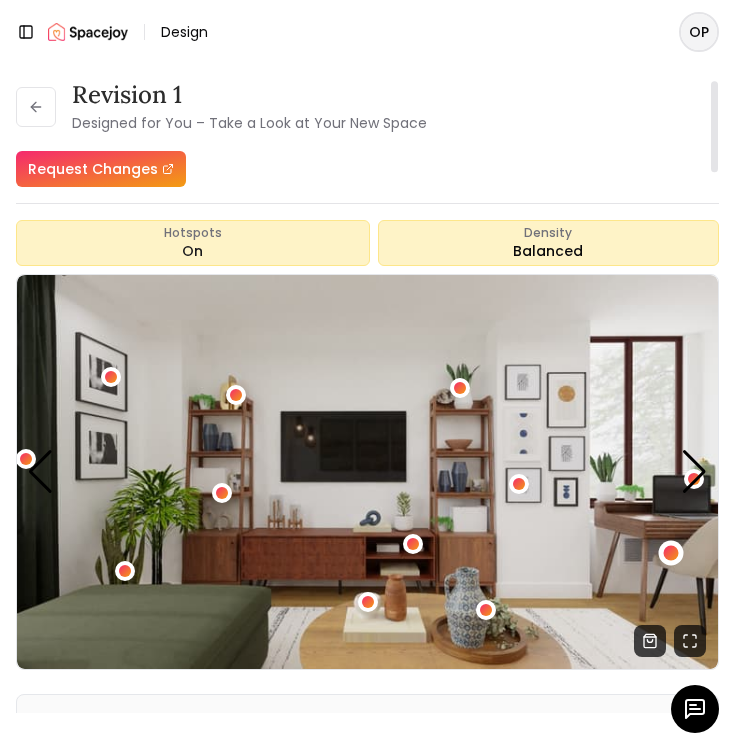 click at bounding box center [671, 553] 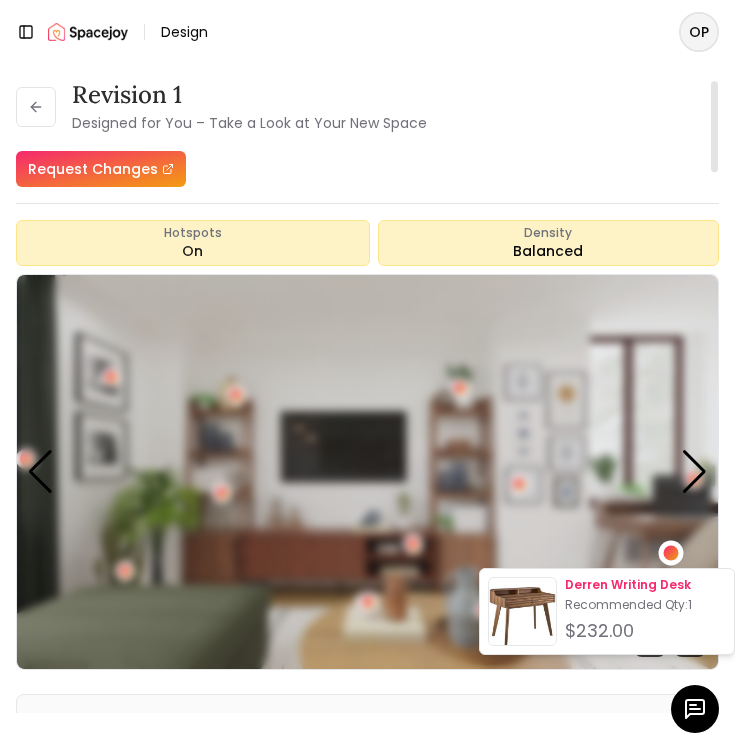 click on "Derren Writing Desk" at bounding box center (646, 585) 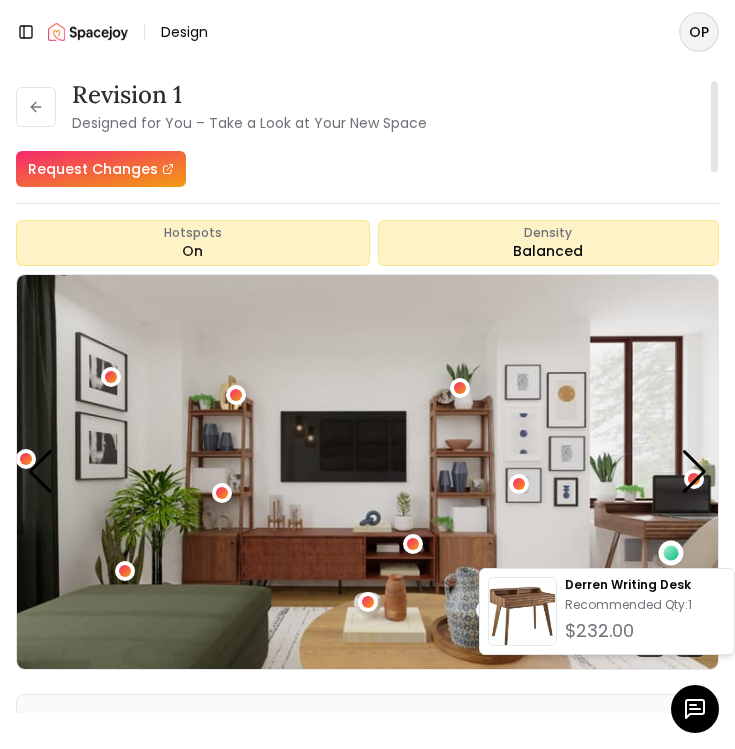 click at bounding box center (367, 472) 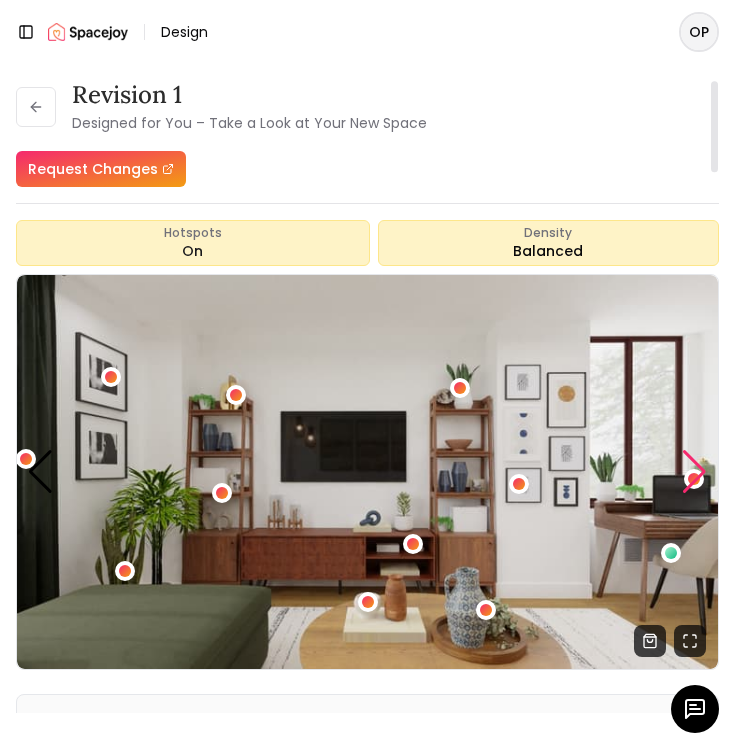 click at bounding box center (694, 472) 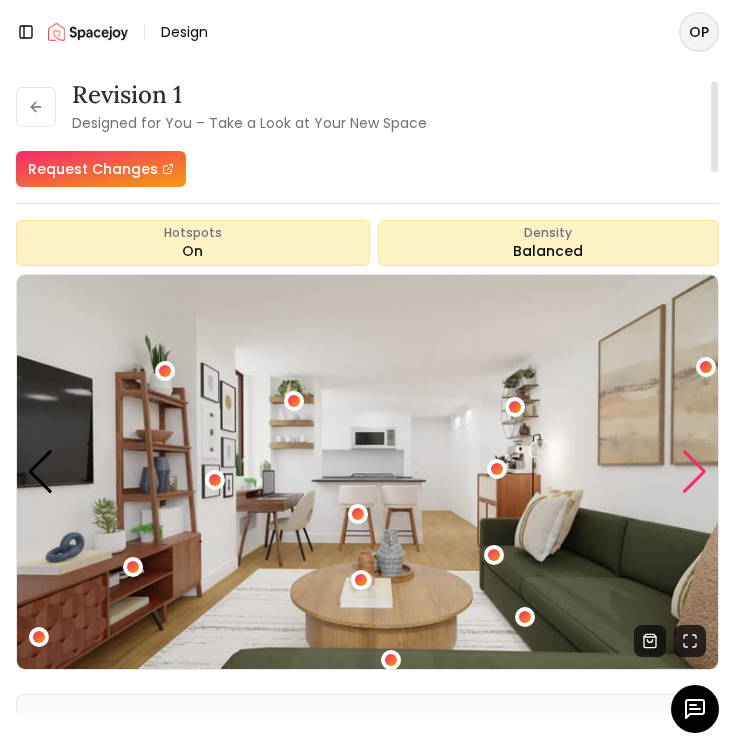 click at bounding box center (694, 472) 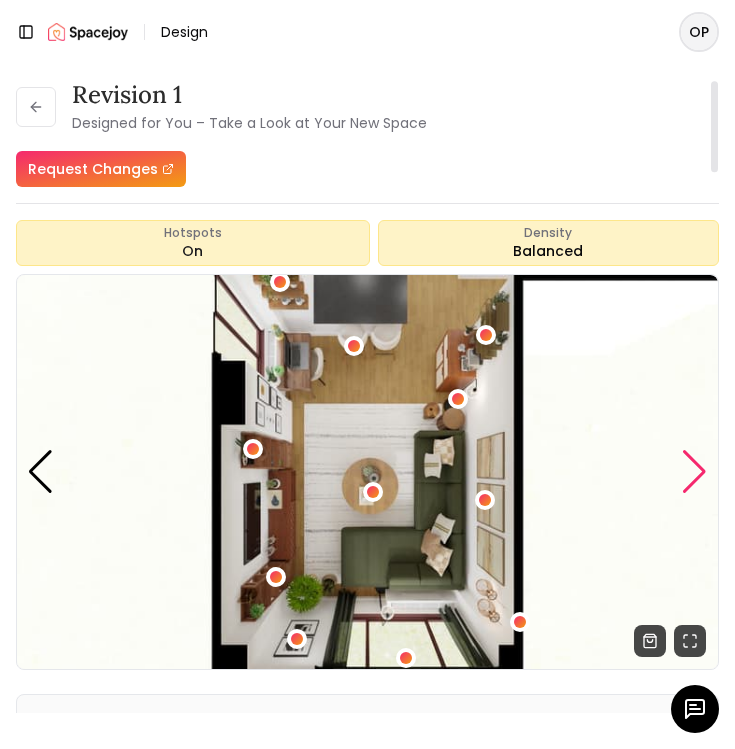 click at bounding box center (694, 472) 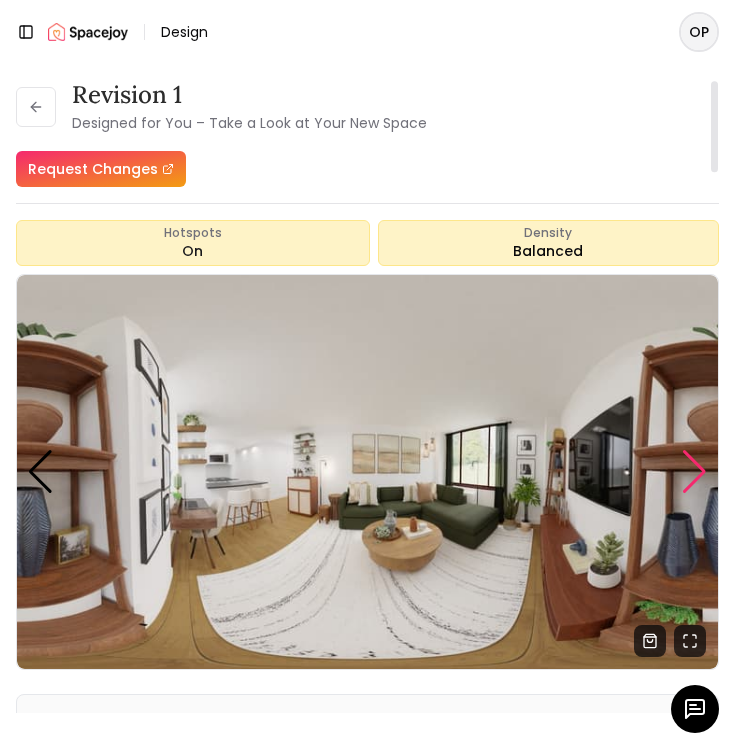click at bounding box center [694, 472] 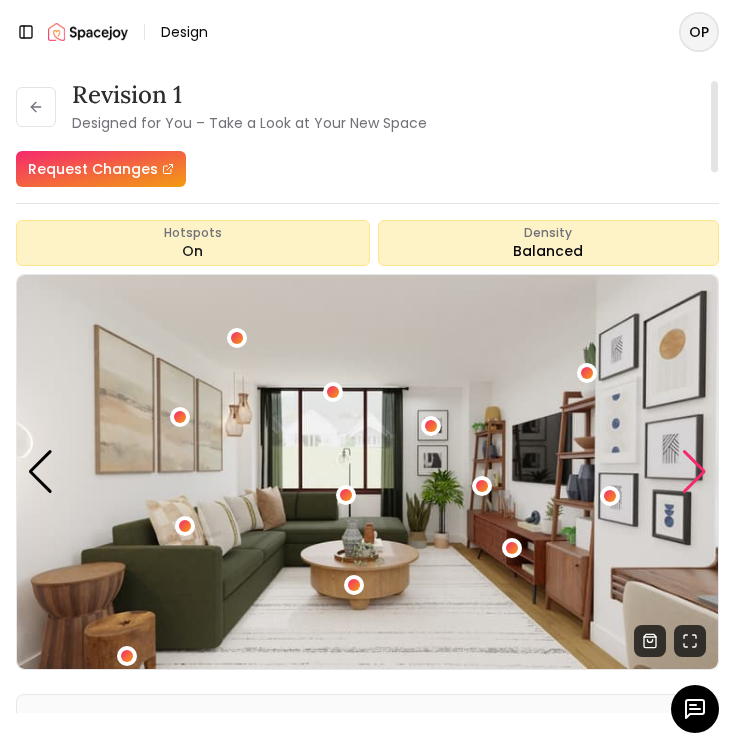 click at bounding box center [694, 472] 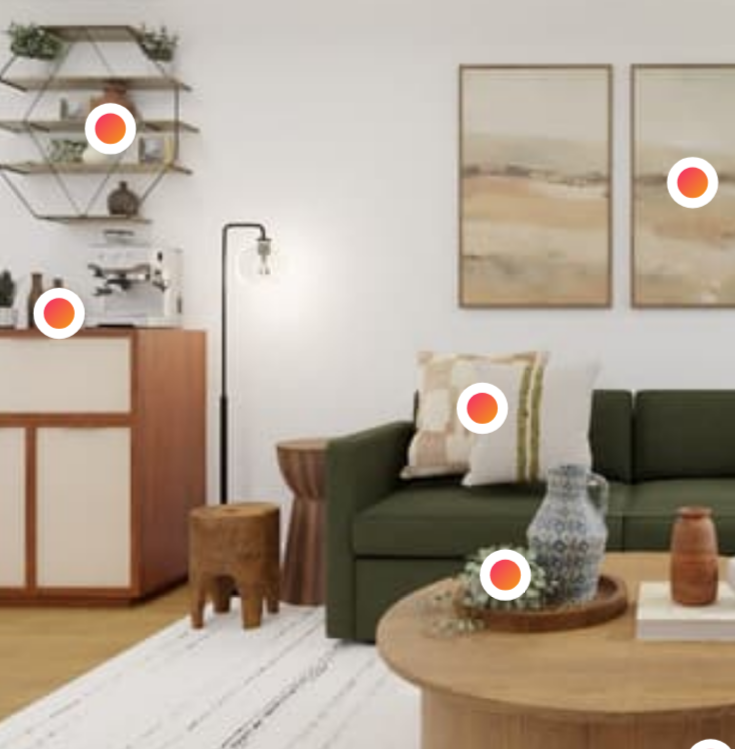 scroll, scrollTop: 0, scrollLeft: 0, axis: both 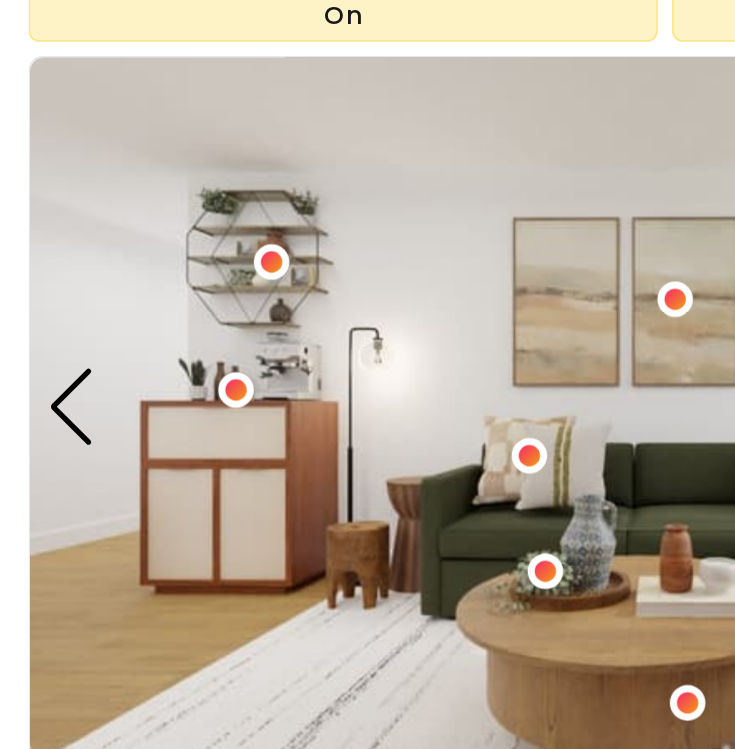 click at bounding box center [367, 473] 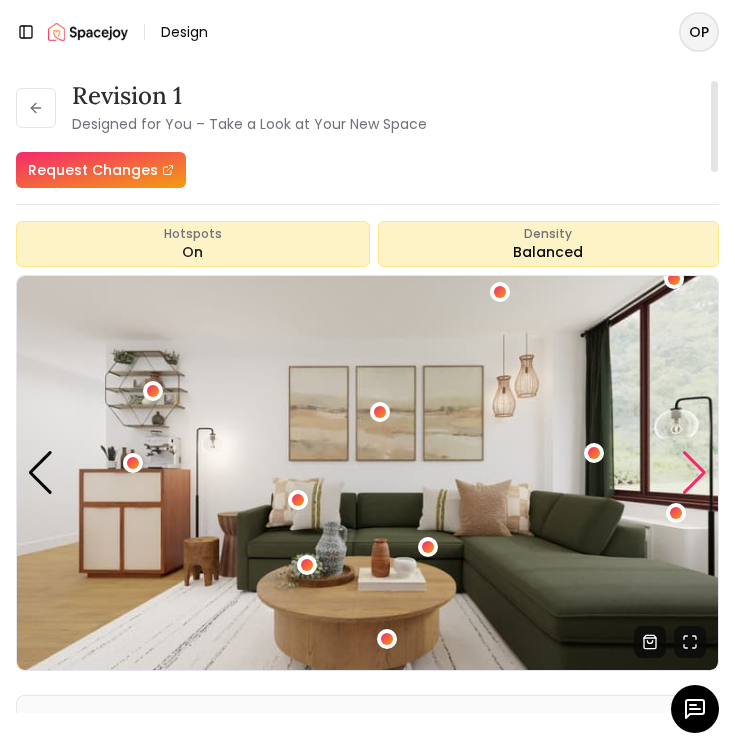 click at bounding box center (694, 473) 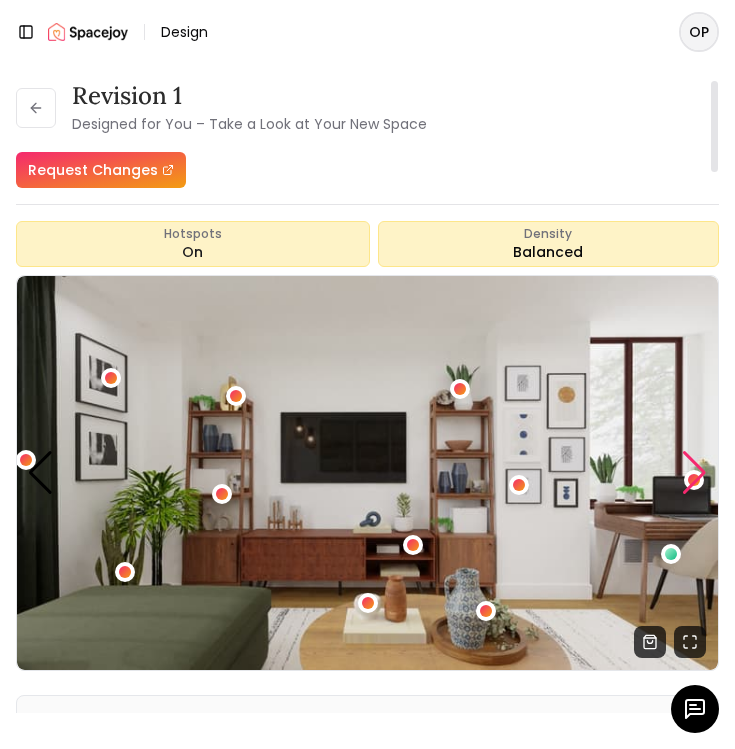 click at bounding box center [694, 473] 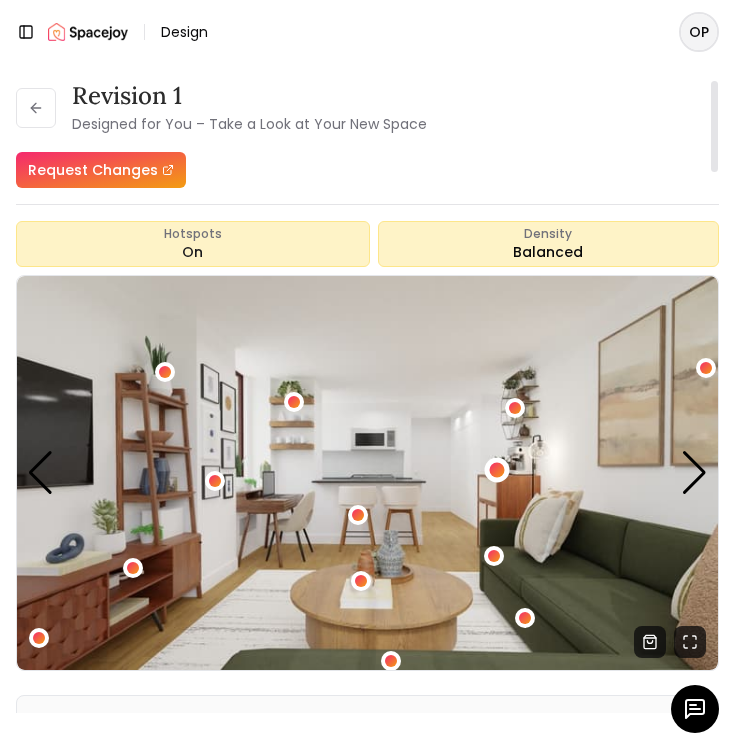 click at bounding box center [496, 469] 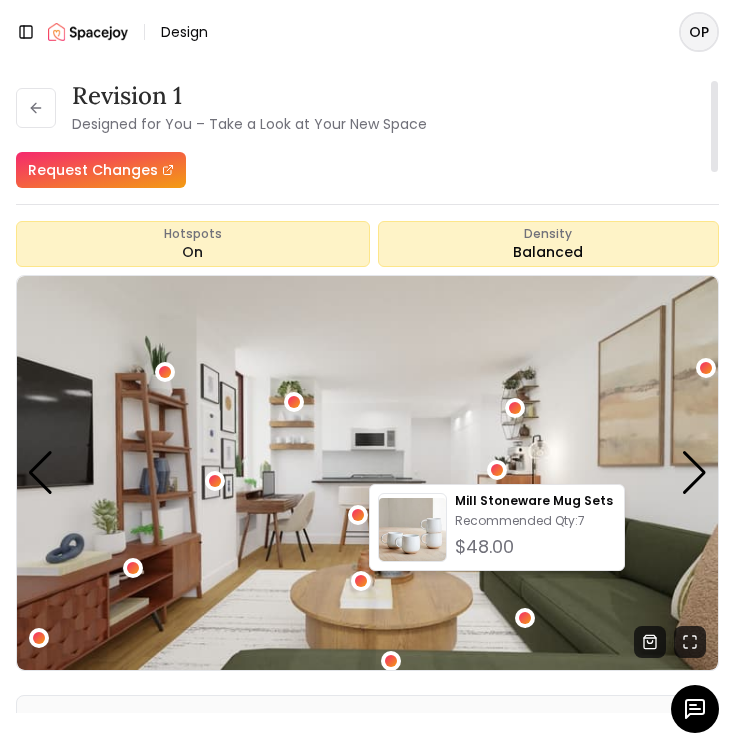 click at bounding box center [367, 473] 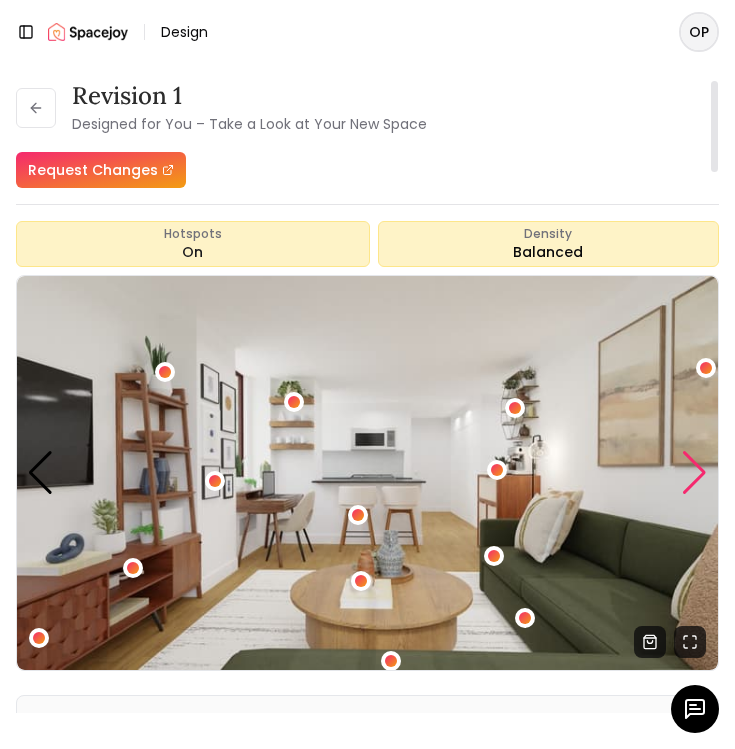 click at bounding box center (694, 473) 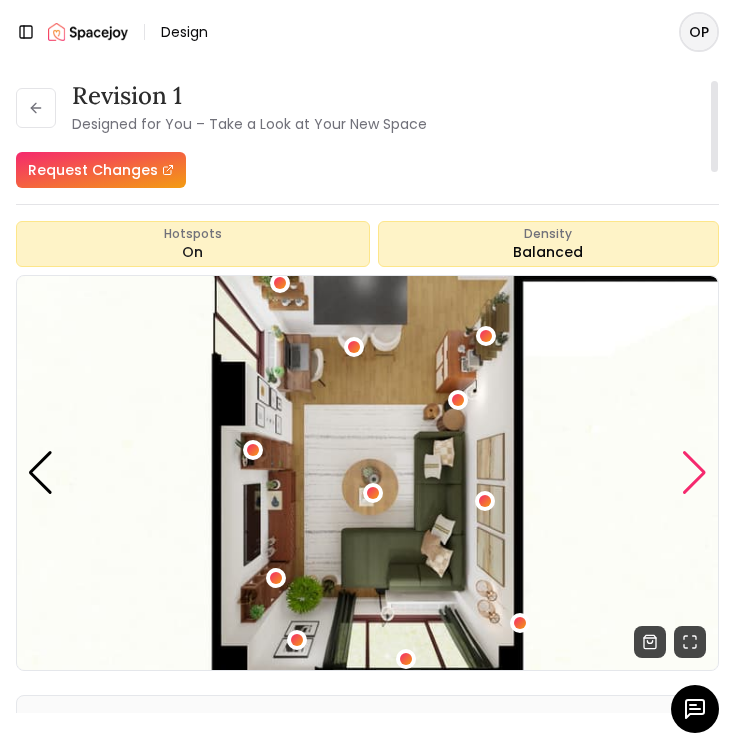 click at bounding box center [694, 473] 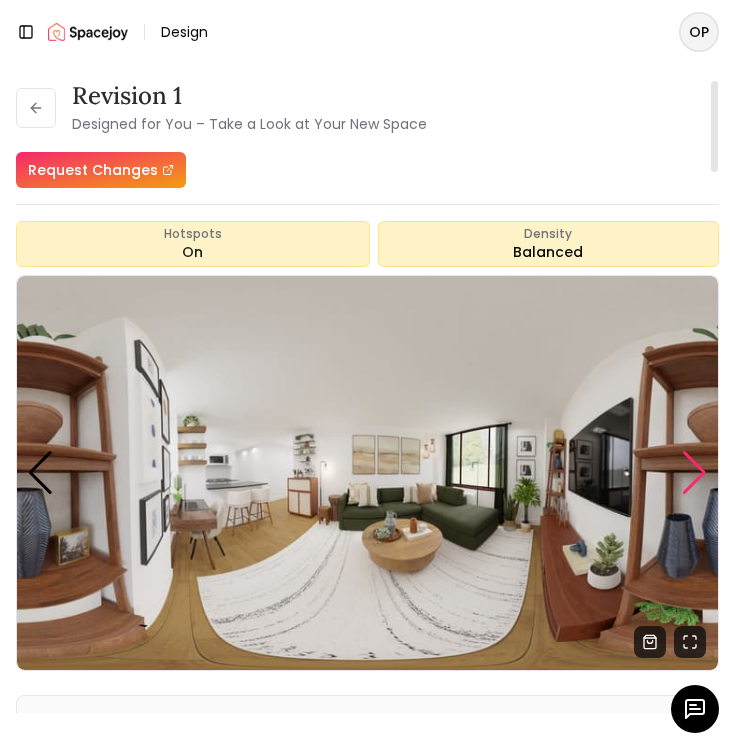click at bounding box center (694, 473) 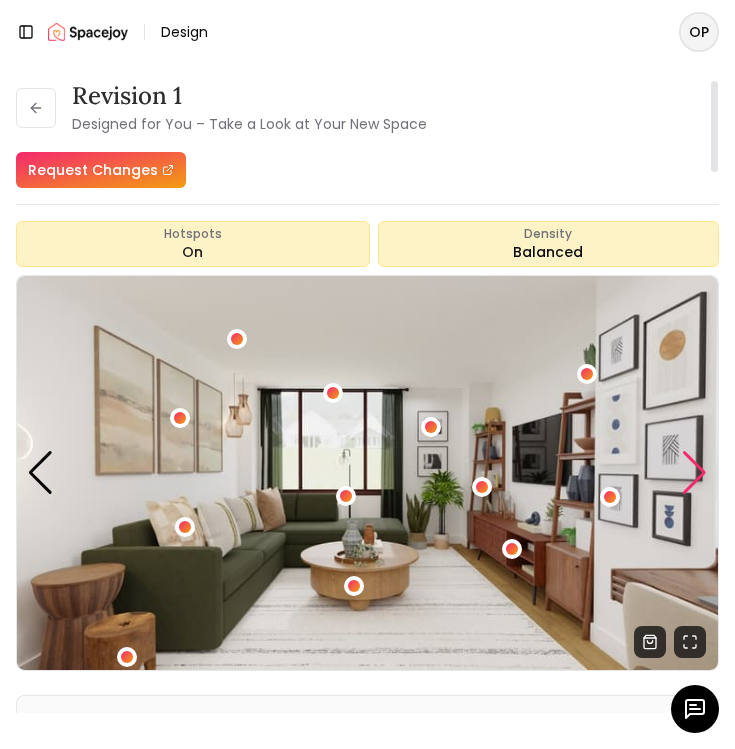 click at bounding box center (694, 473) 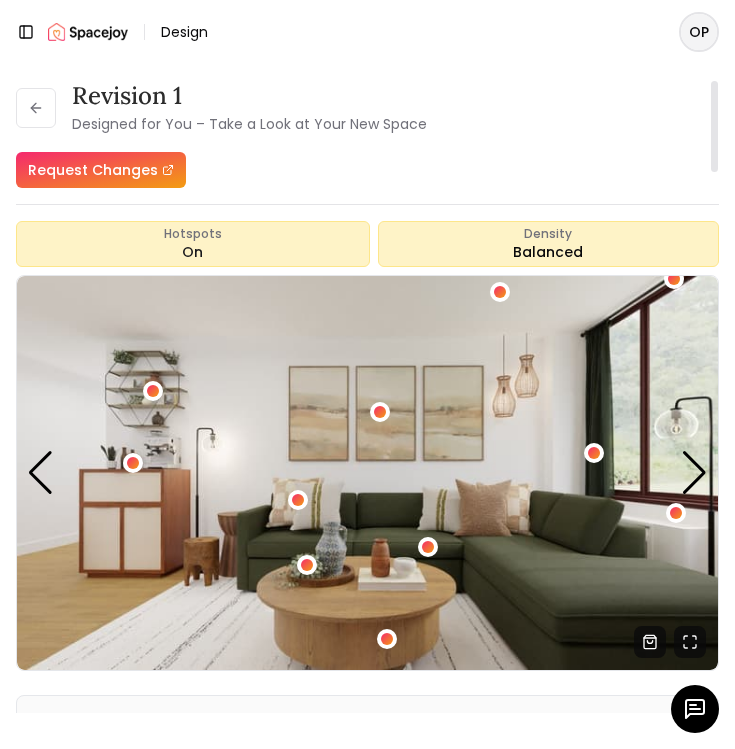 click at bounding box center (367, 473) 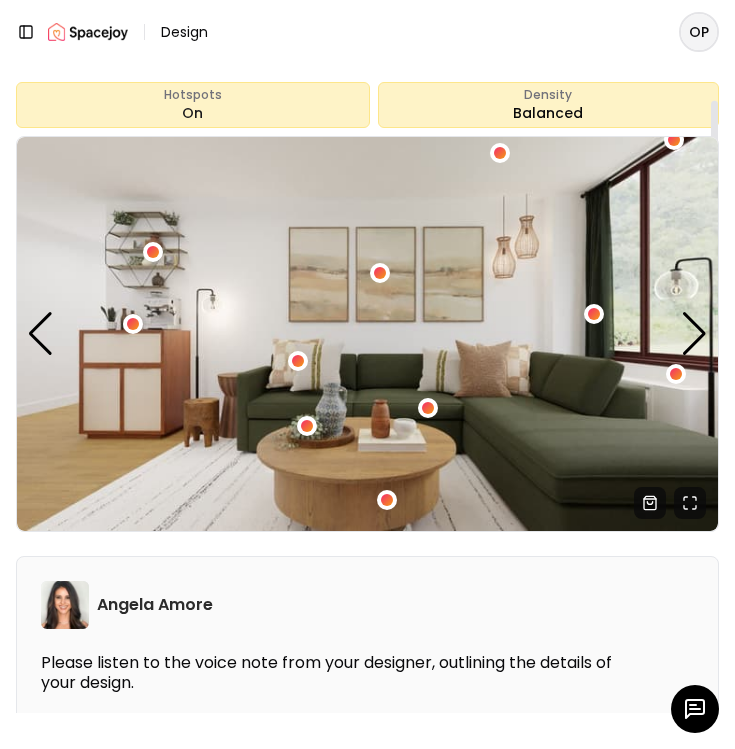 scroll, scrollTop: 136, scrollLeft: 0, axis: vertical 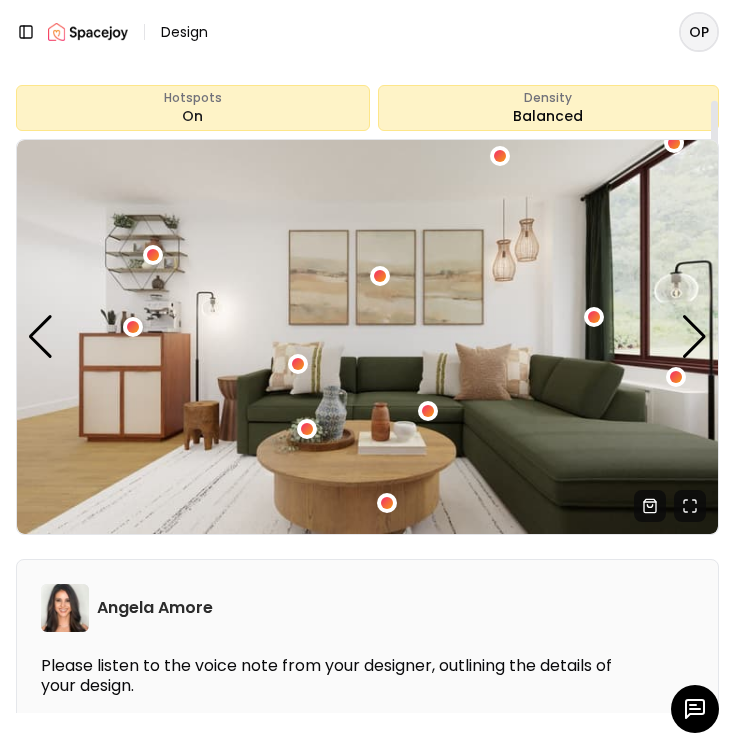 click at bounding box center (367, 337) 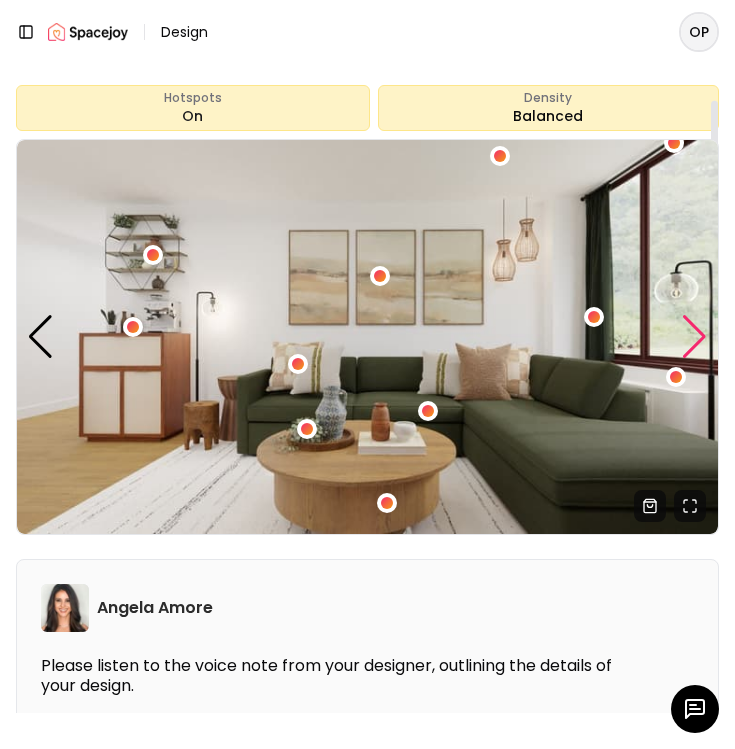 click at bounding box center (694, 337) 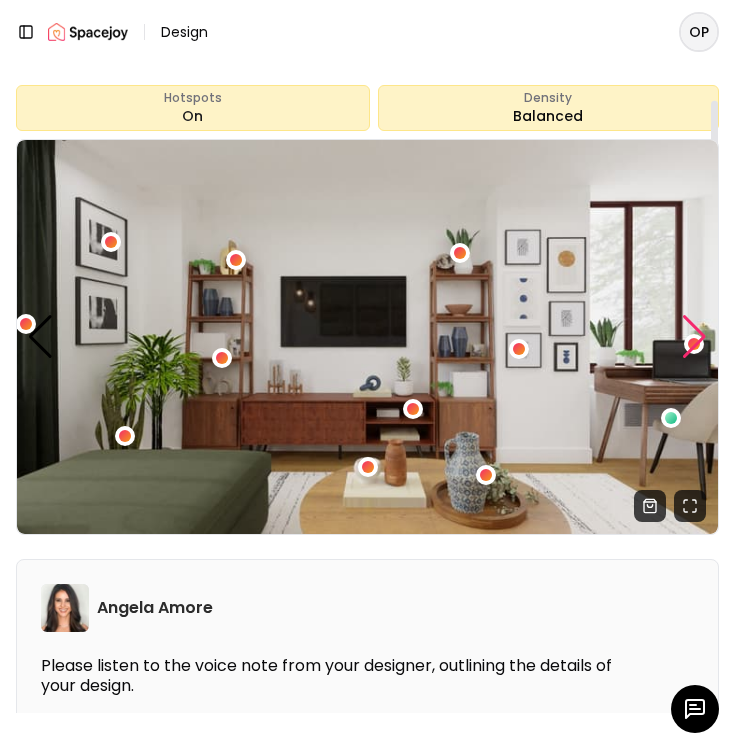 click at bounding box center (694, 337) 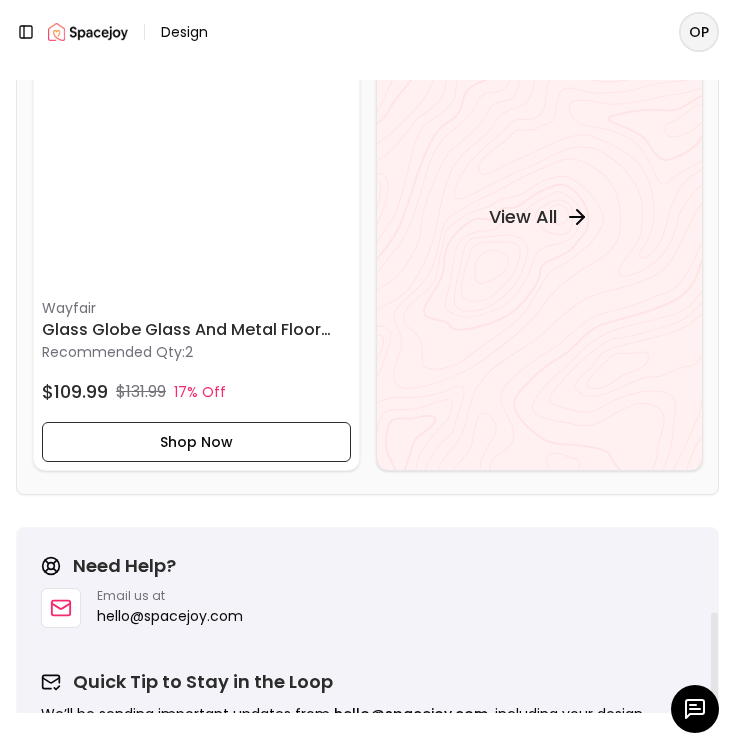 scroll, scrollTop: 3693, scrollLeft: 0, axis: vertical 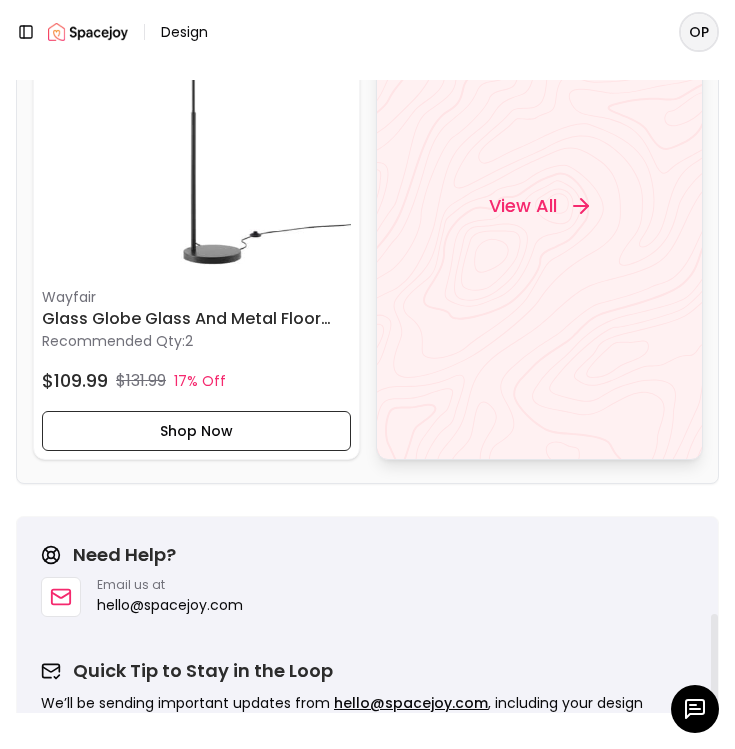 click on "View All" at bounding box center (523, 206) 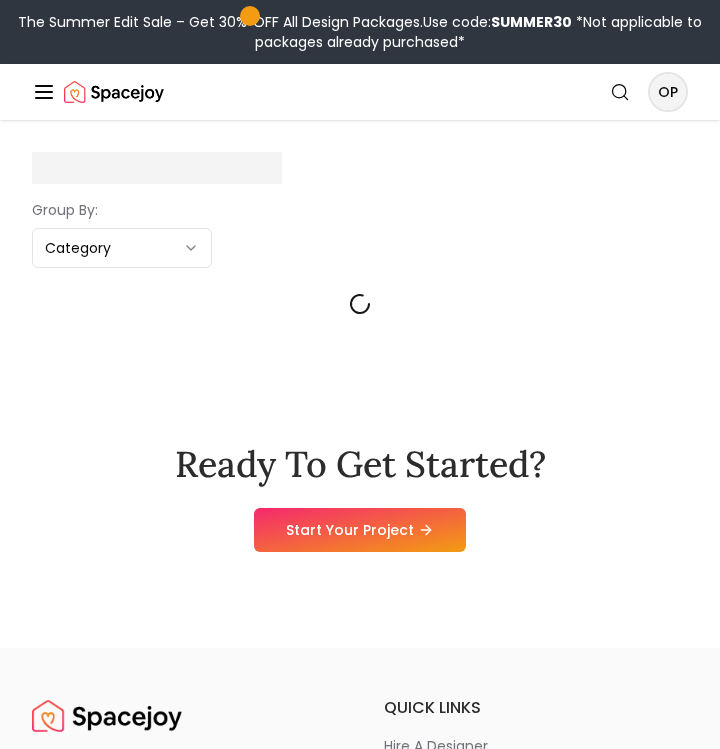 scroll, scrollTop: 0, scrollLeft: 0, axis: both 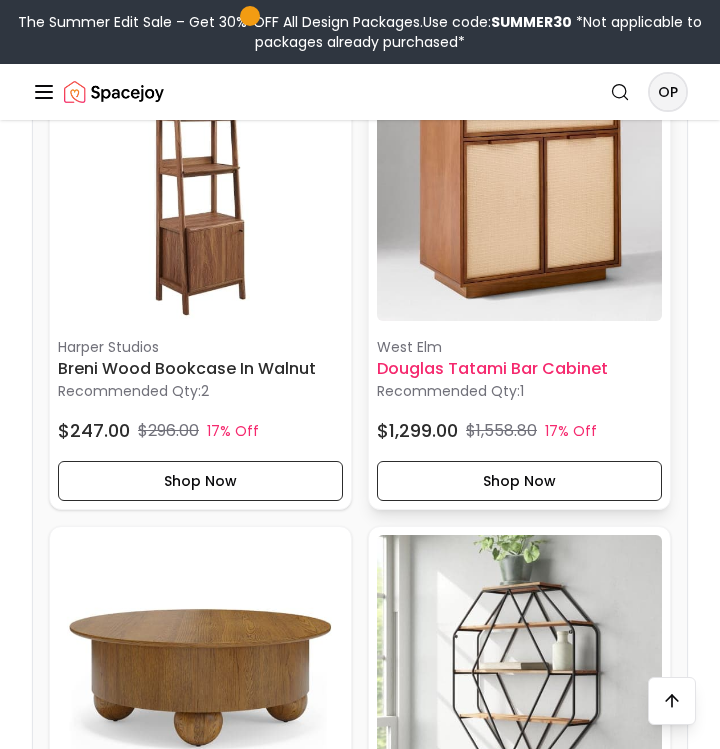 click on "Douglas Tatami Bar Cabinet" at bounding box center (519, 369) 